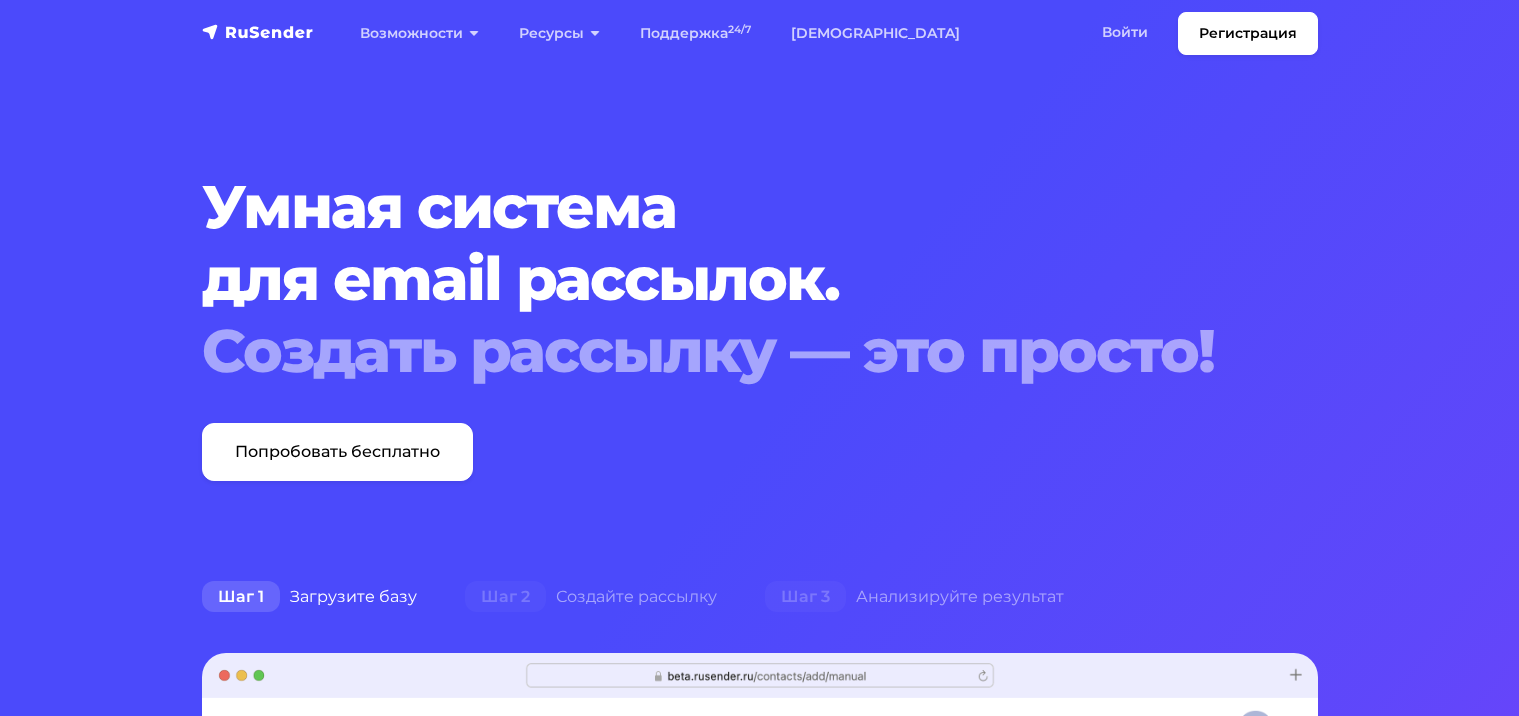 scroll, scrollTop: 0, scrollLeft: 0, axis: both 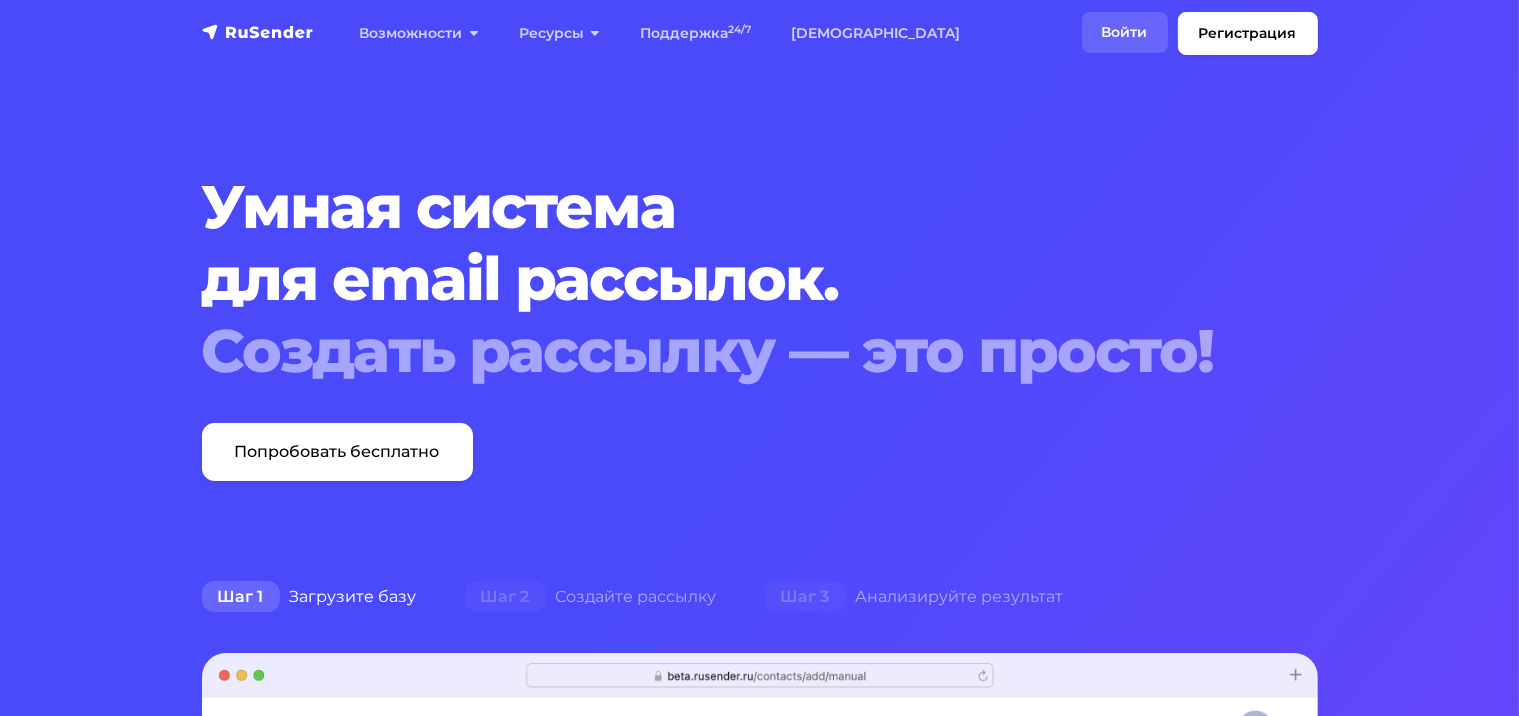 click on "Войти" at bounding box center (1125, 32) 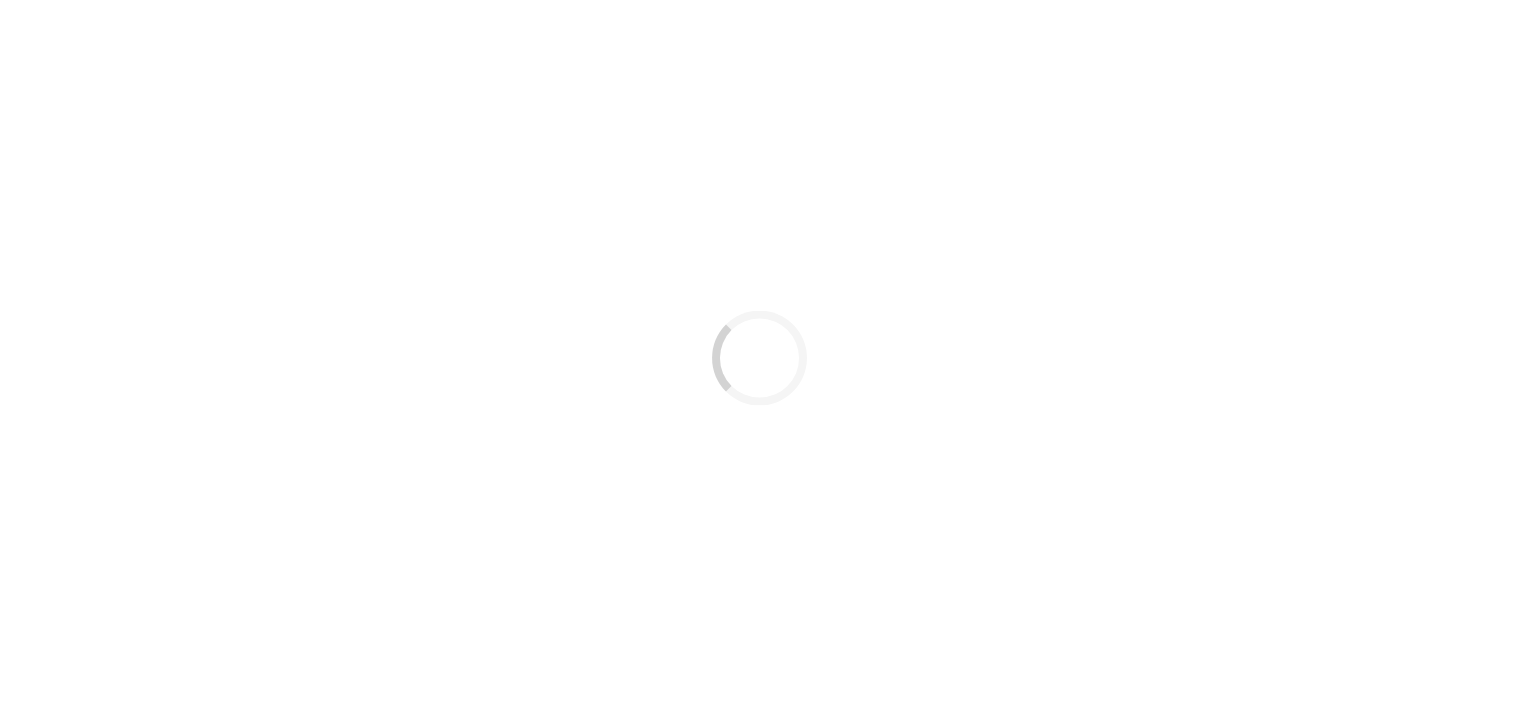 scroll, scrollTop: 0, scrollLeft: 0, axis: both 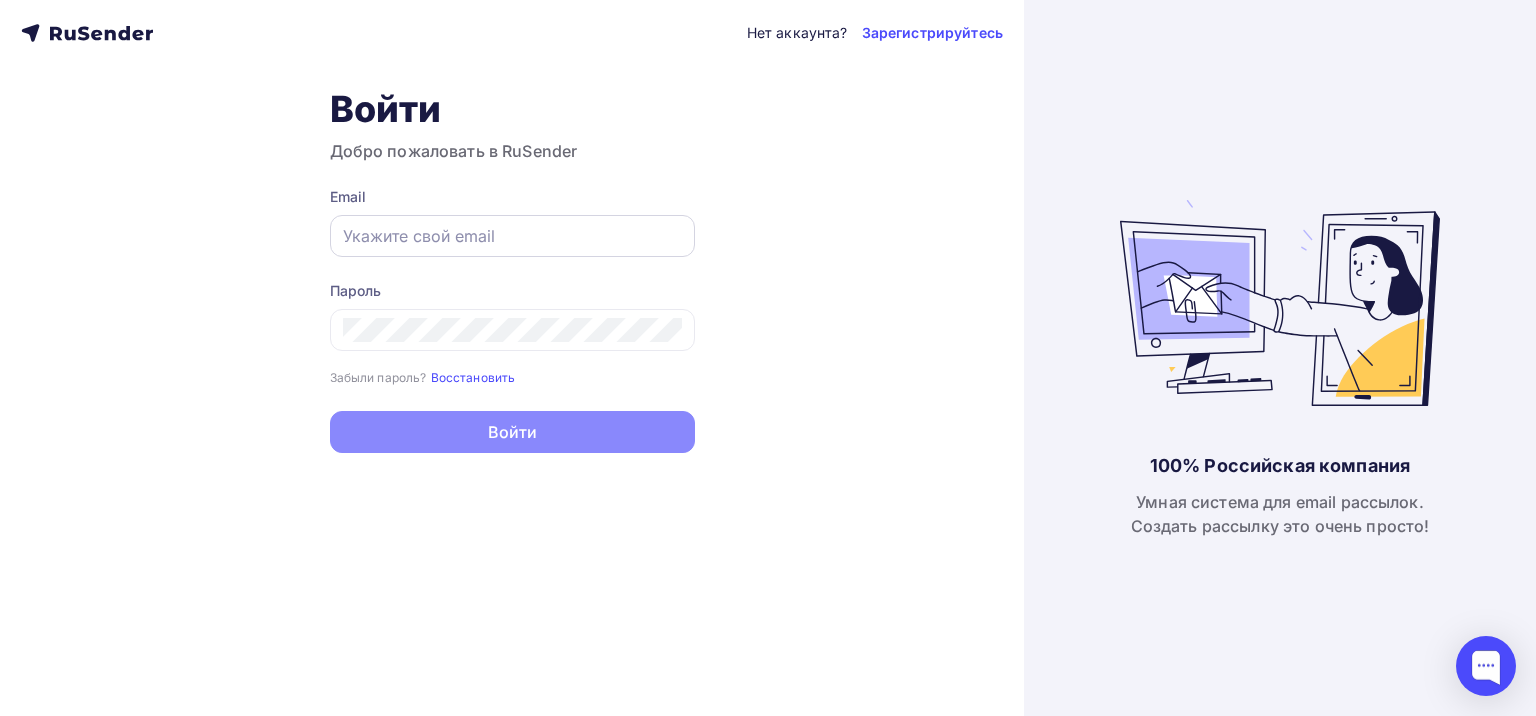 type on "marketing@plantprof.ru" 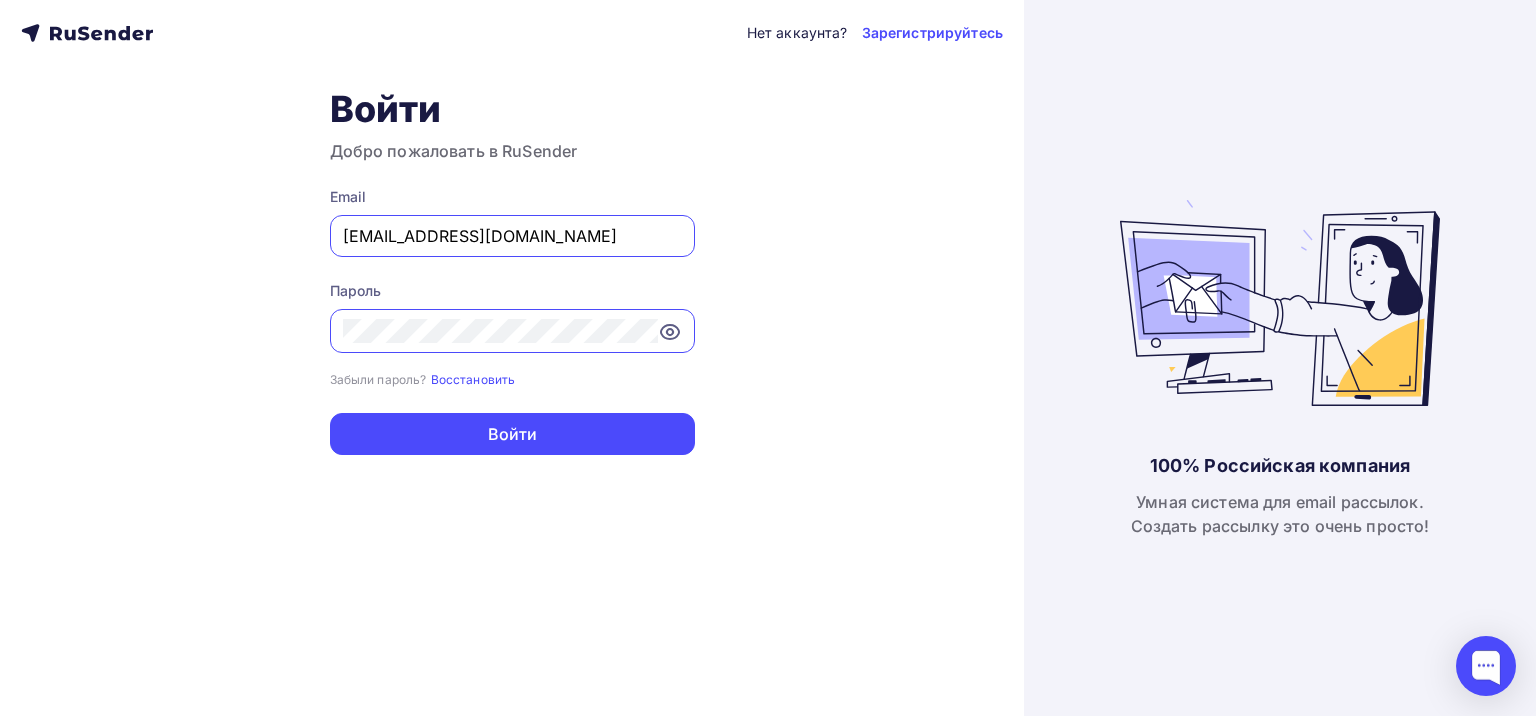 drag, startPoint x: 495, startPoint y: 245, endPoint x: 316, endPoint y: 239, distance: 179.10052 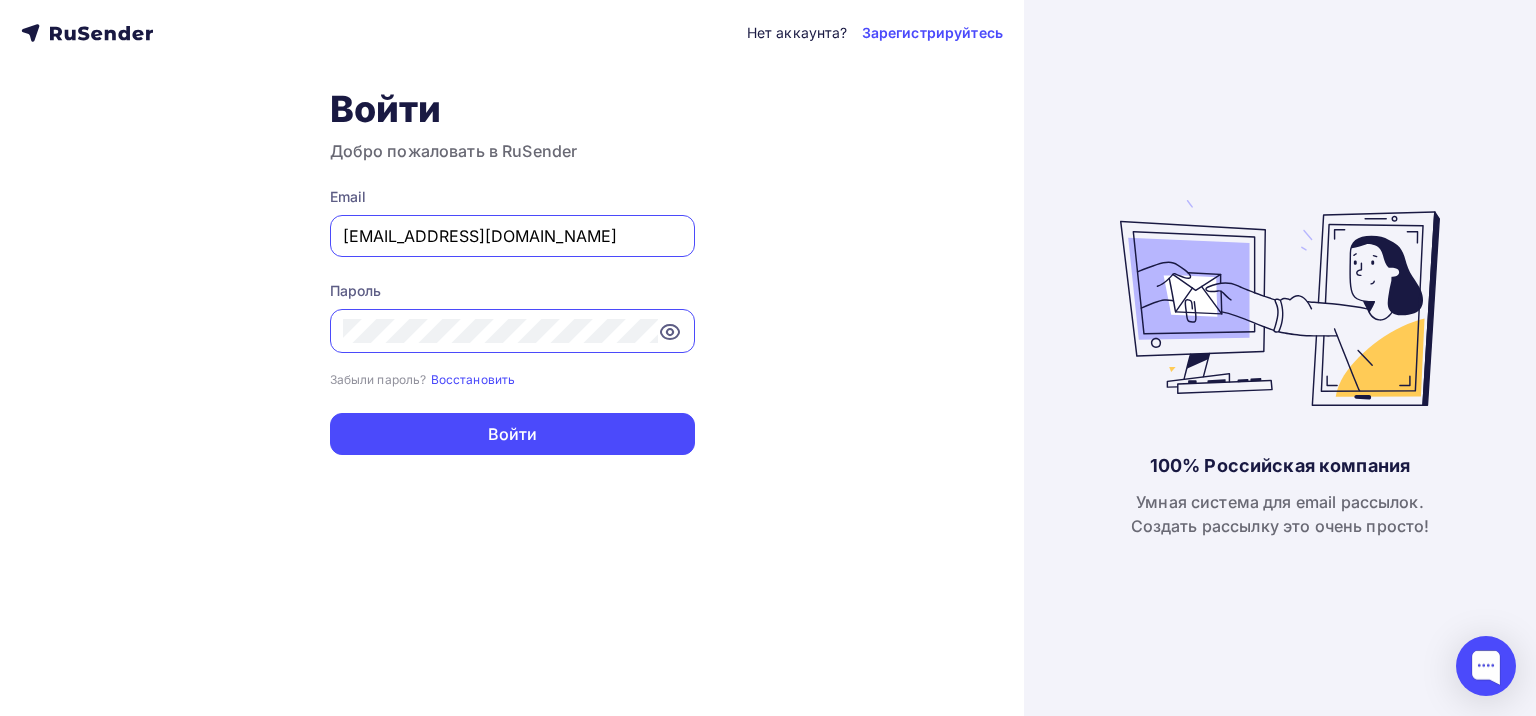 click on "Нет аккаунта?   Зарегистрируйтесь   Войти
Добро пожаловать в RuSender
Email    marketing@plantprof.ru
Пароль                Забыли пароль?   Восстановить
Забыли пароль?
Восстановить
Войти
Нет аккаунта?
Зарегистрируйтесь" at bounding box center (512, 358) 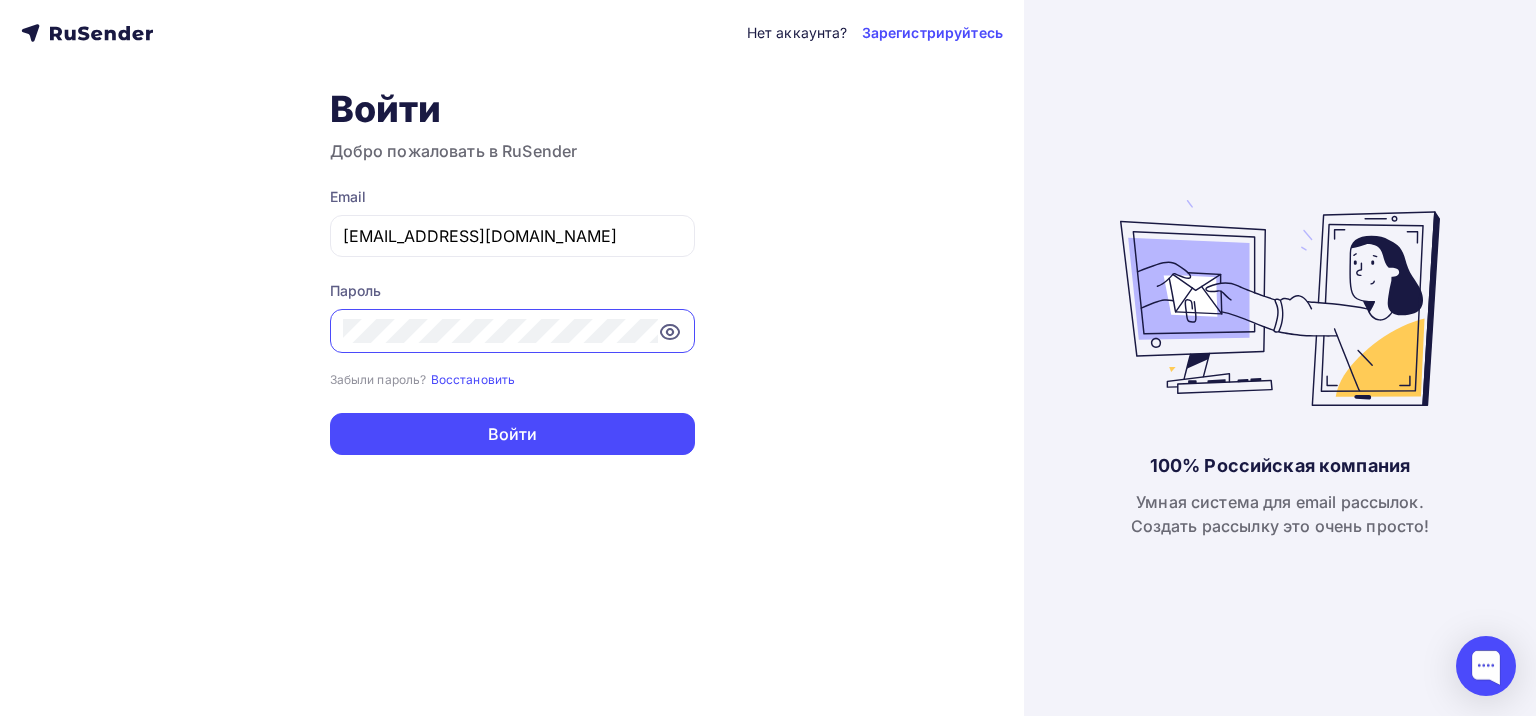 click on "Нет аккаунта?   Зарегистрируйтесь   Войти
Добро пожаловать в RuSender
Email    marketing@plantprof.ru
Пароль                Забыли пароль?   Восстановить
Забыли пароль?
Восстановить
Войти
Нет аккаунта?
Зарегистрируйтесь" at bounding box center (512, 358) 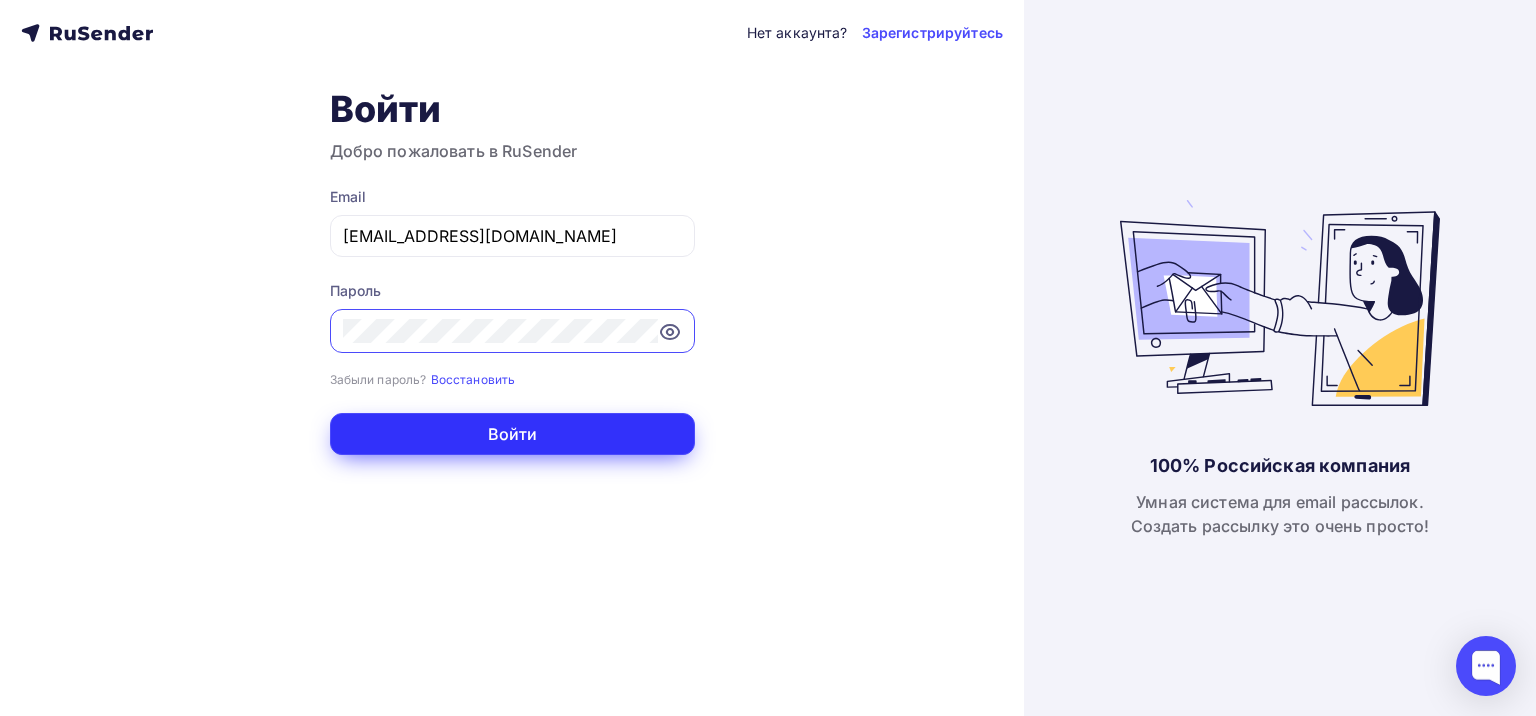 click on "Войти" at bounding box center (512, 434) 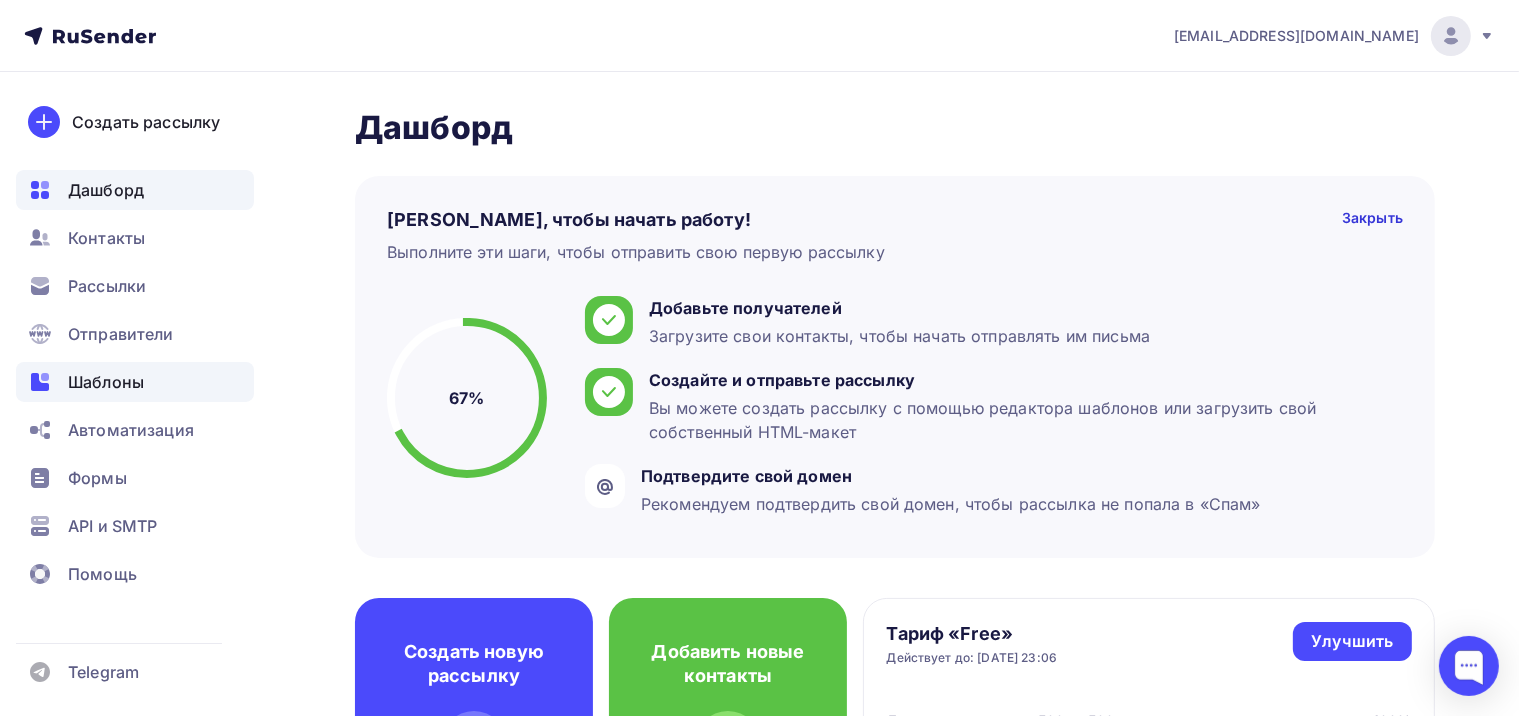 click on "Шаблоны" at bounding box center [106, 382] 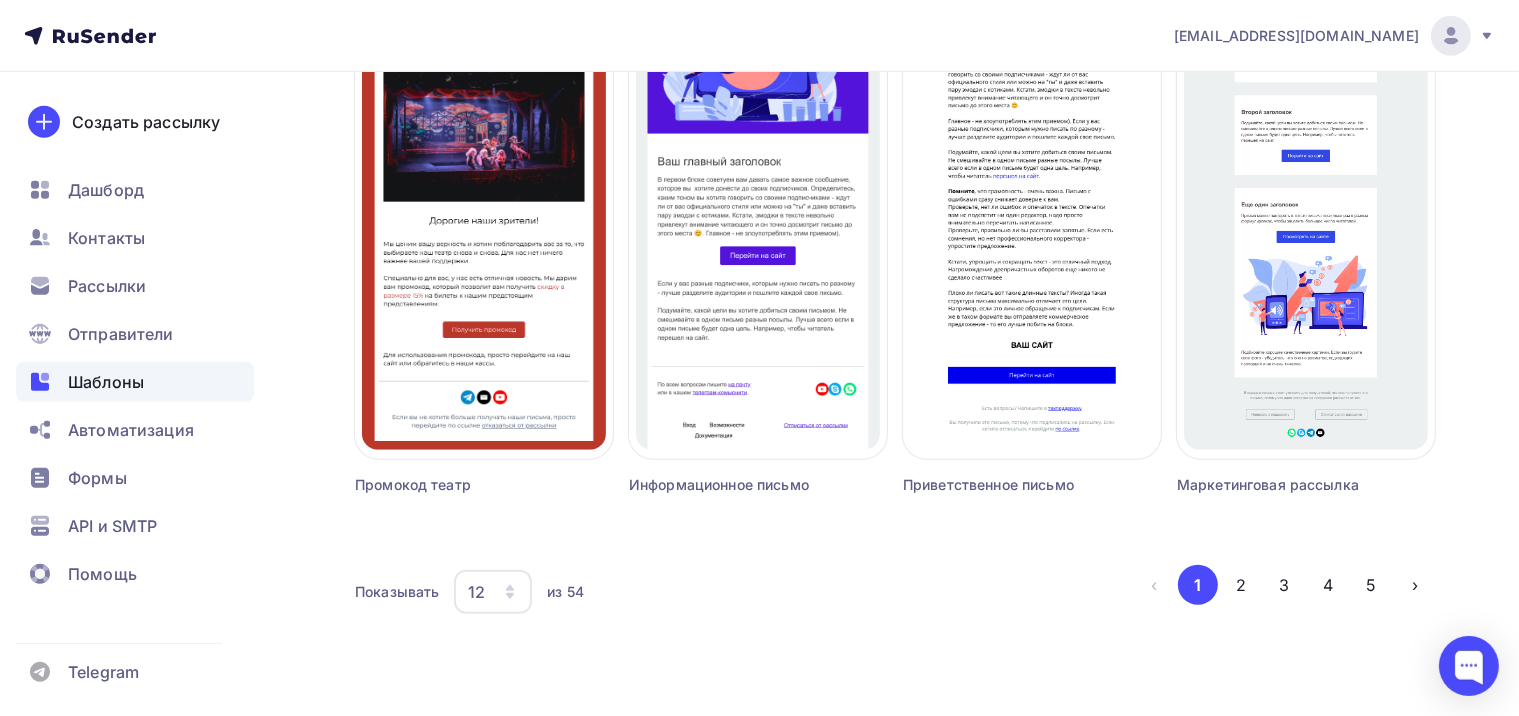 scroll, scrollTop: 1375, scrollLeft: 0, axis: vertical 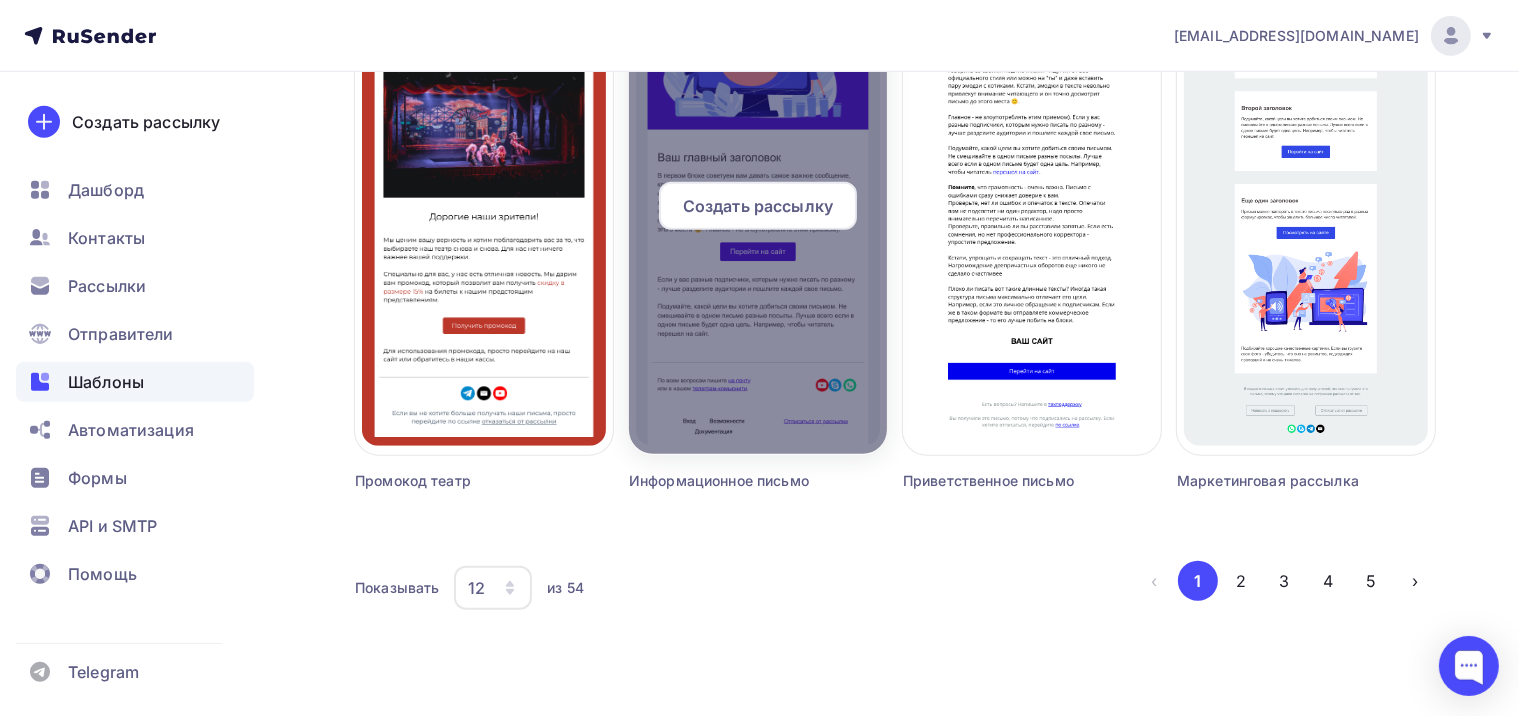 click at bounding box center (758, 214) 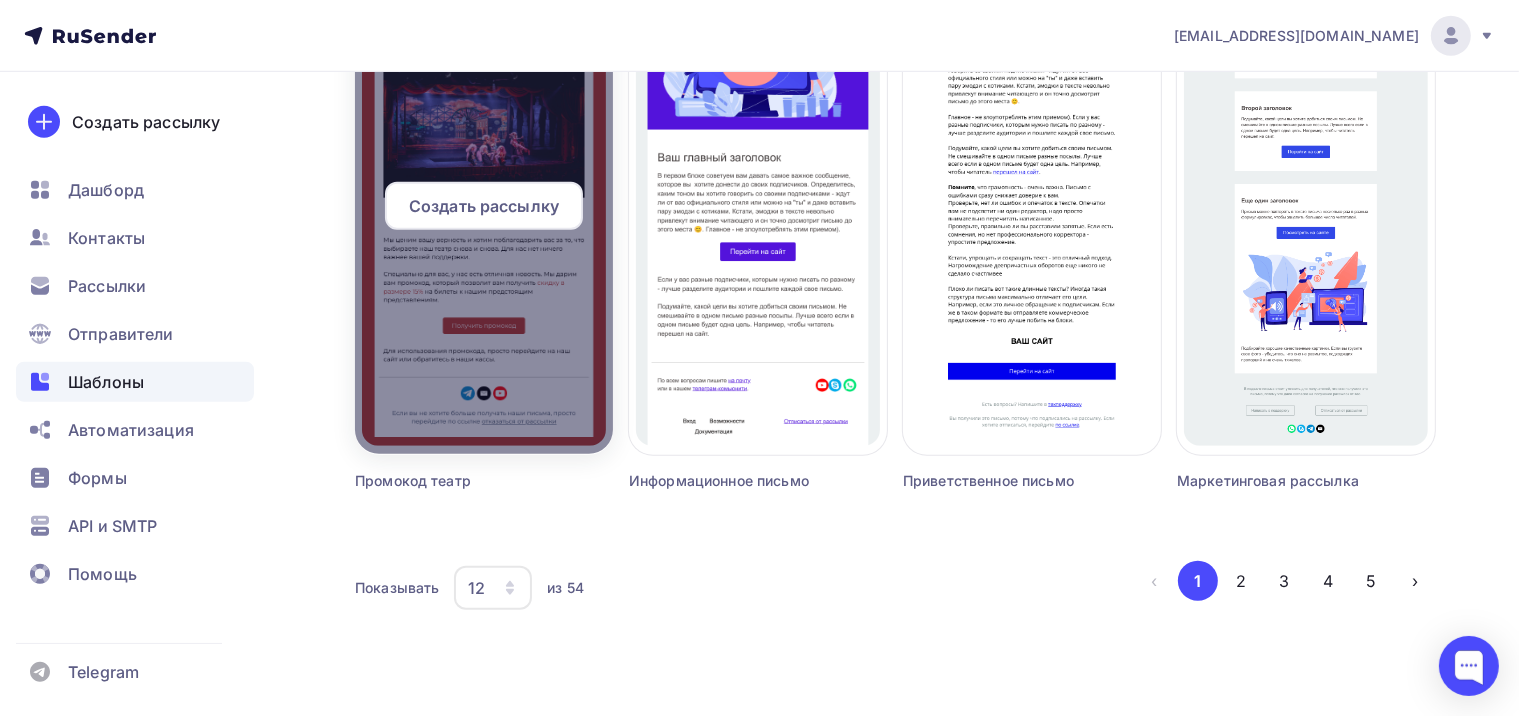 click on "Создать рассылку" at bounding box center (484, 214) 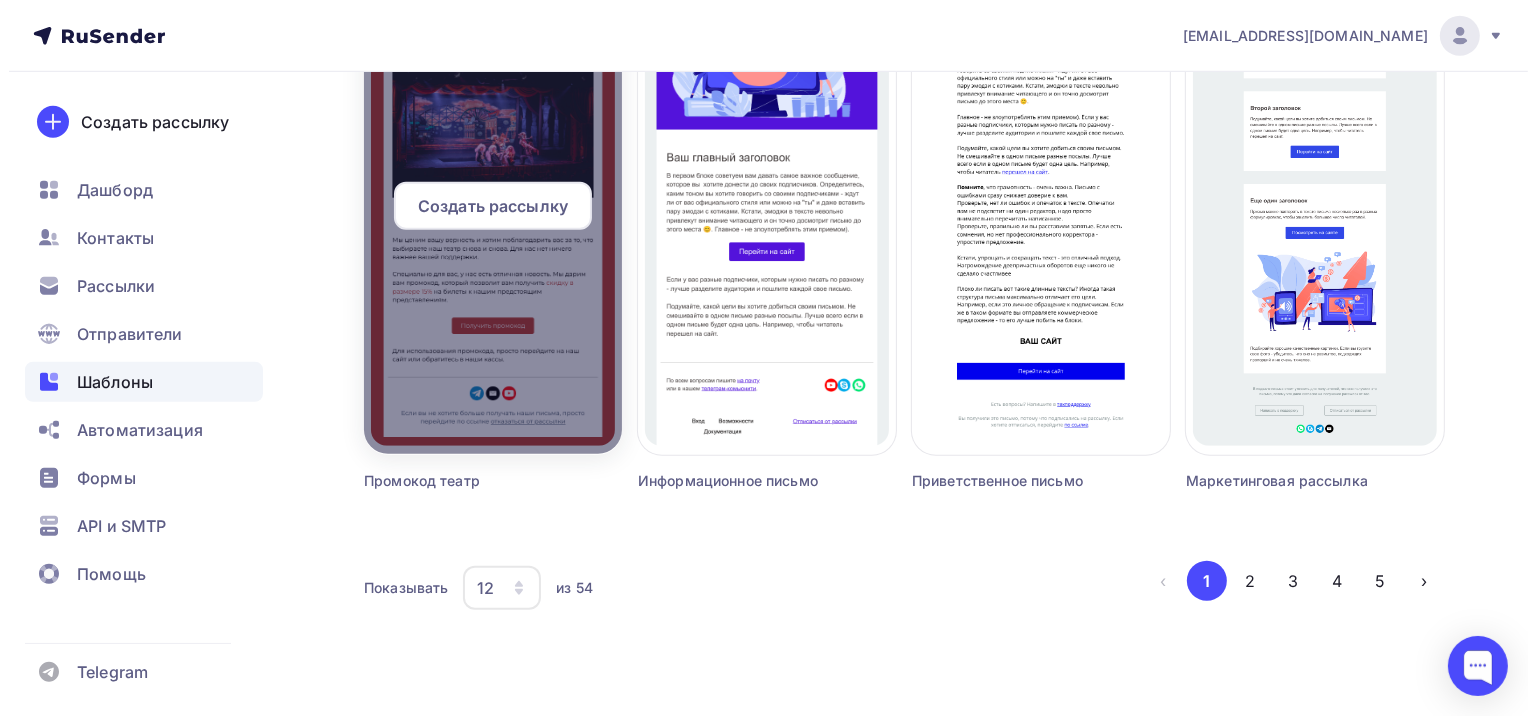 scroll, scrollTop: 0, scrollLeft: 0, axis: both 